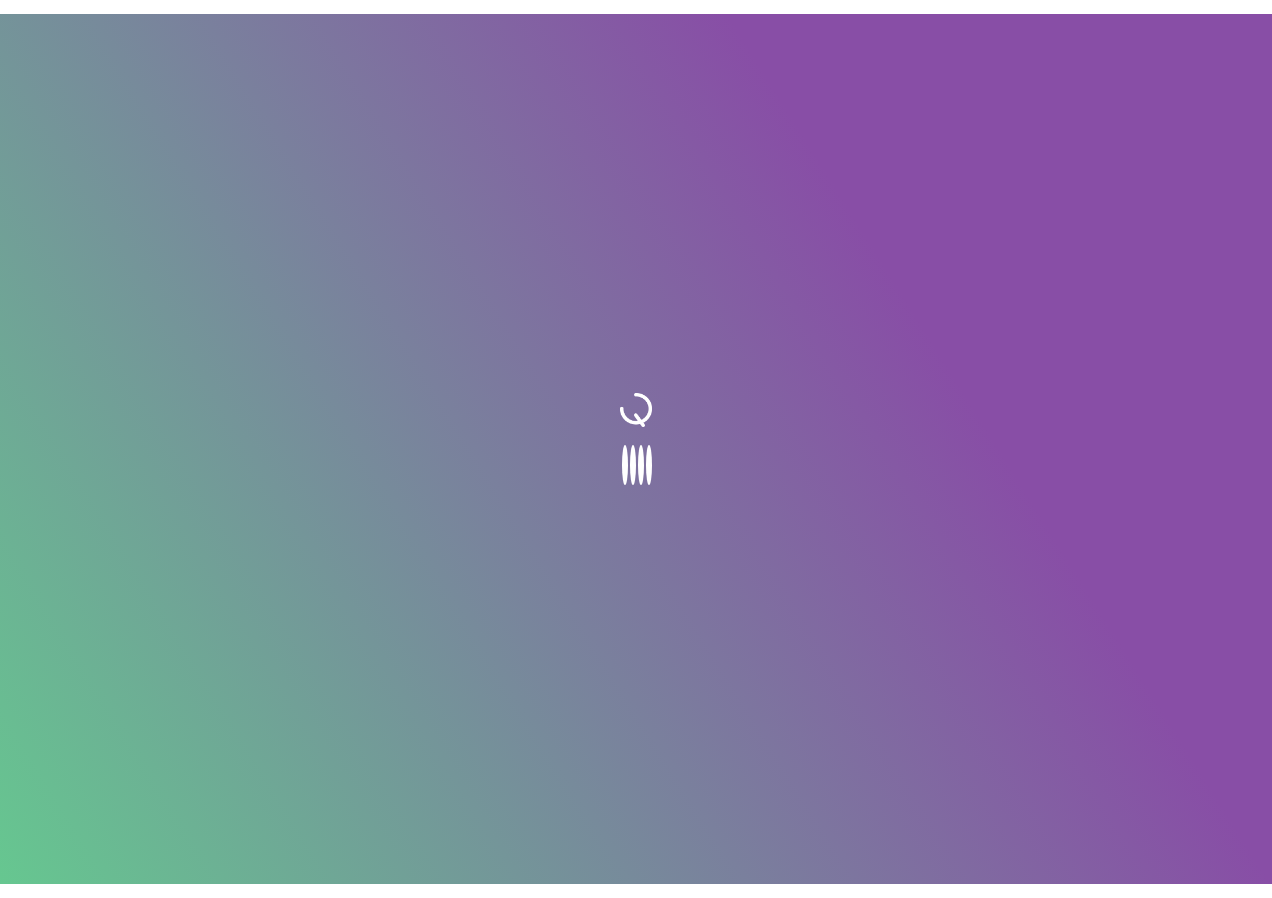 scroll, scrollTop: 0, scrollLeft: 0, axis: both 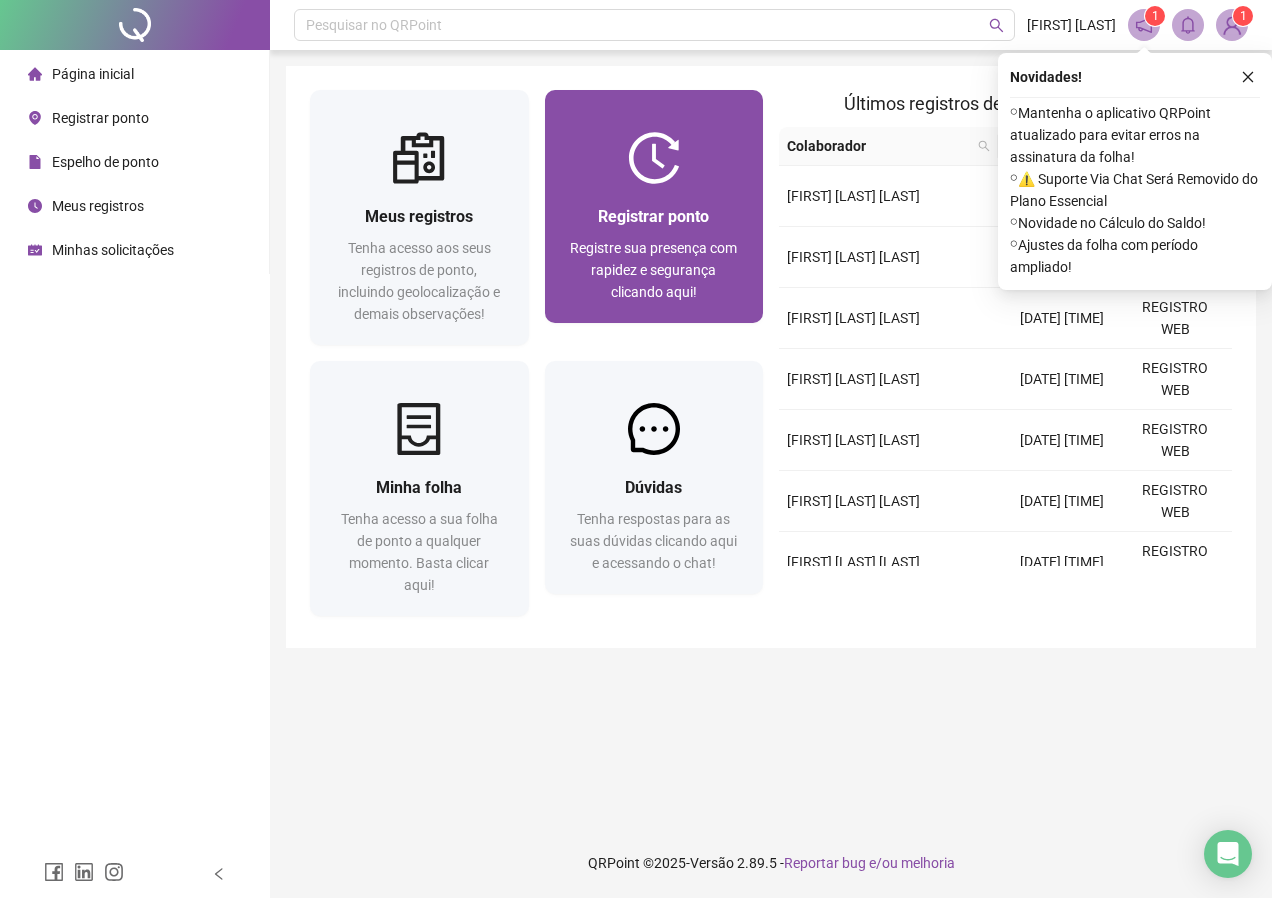 click on "Registrar ponto Registre sua presença com rapidez e segurança clicando aqui!" at bounding box center (654, 253) 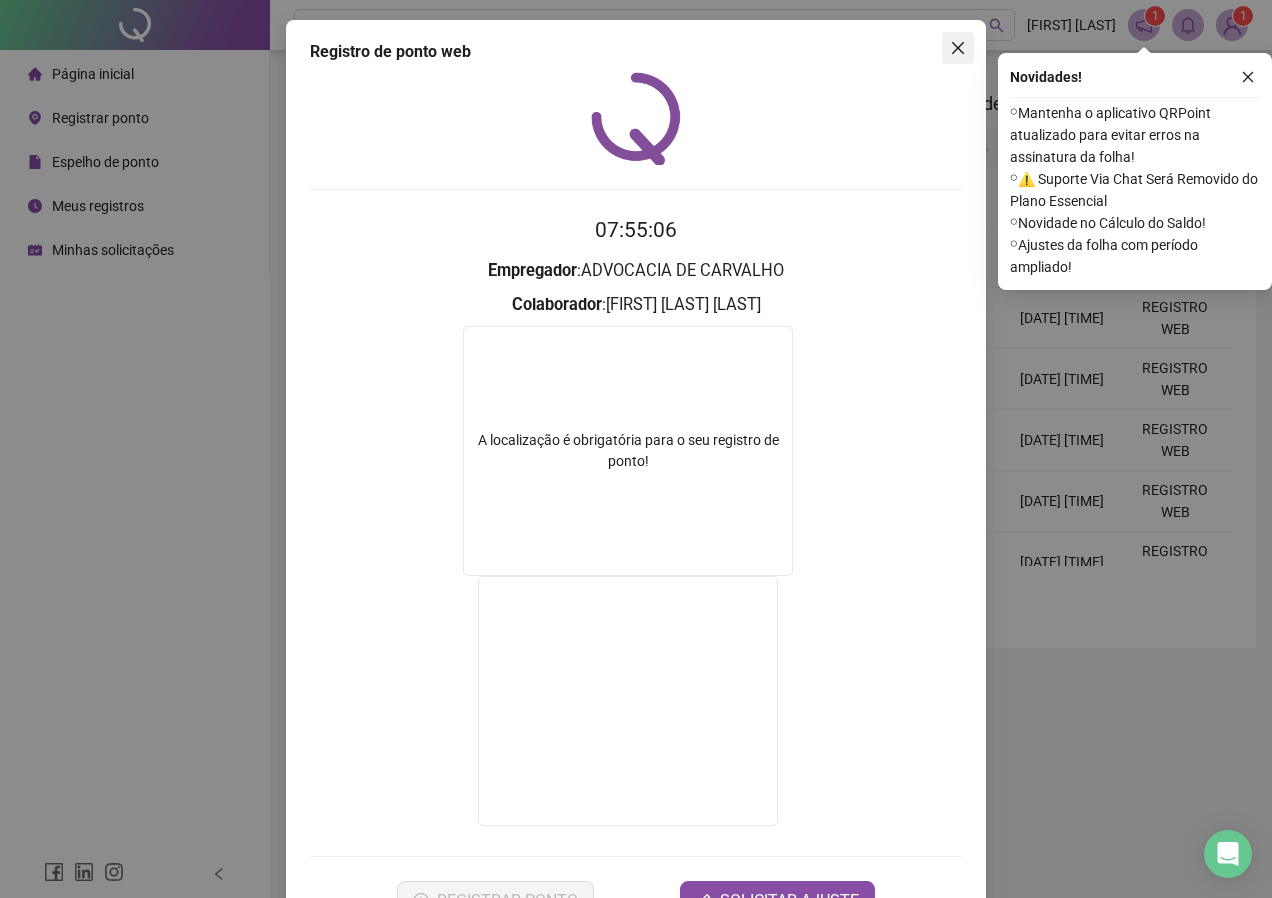 click 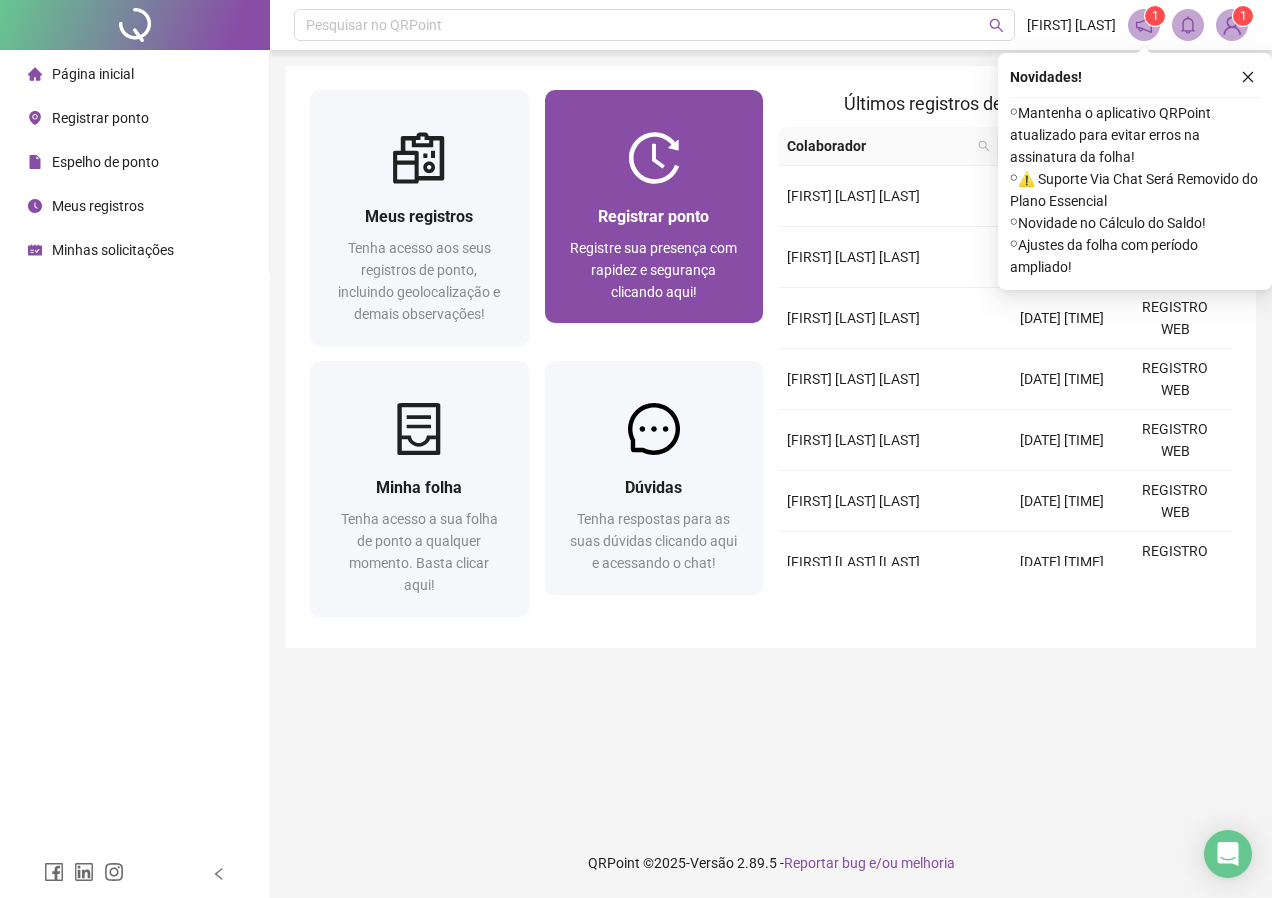 click on "Registrar ponto Registre sua presença com rapidez e segurança clicando aqui!" at bounding box center (654, 253) 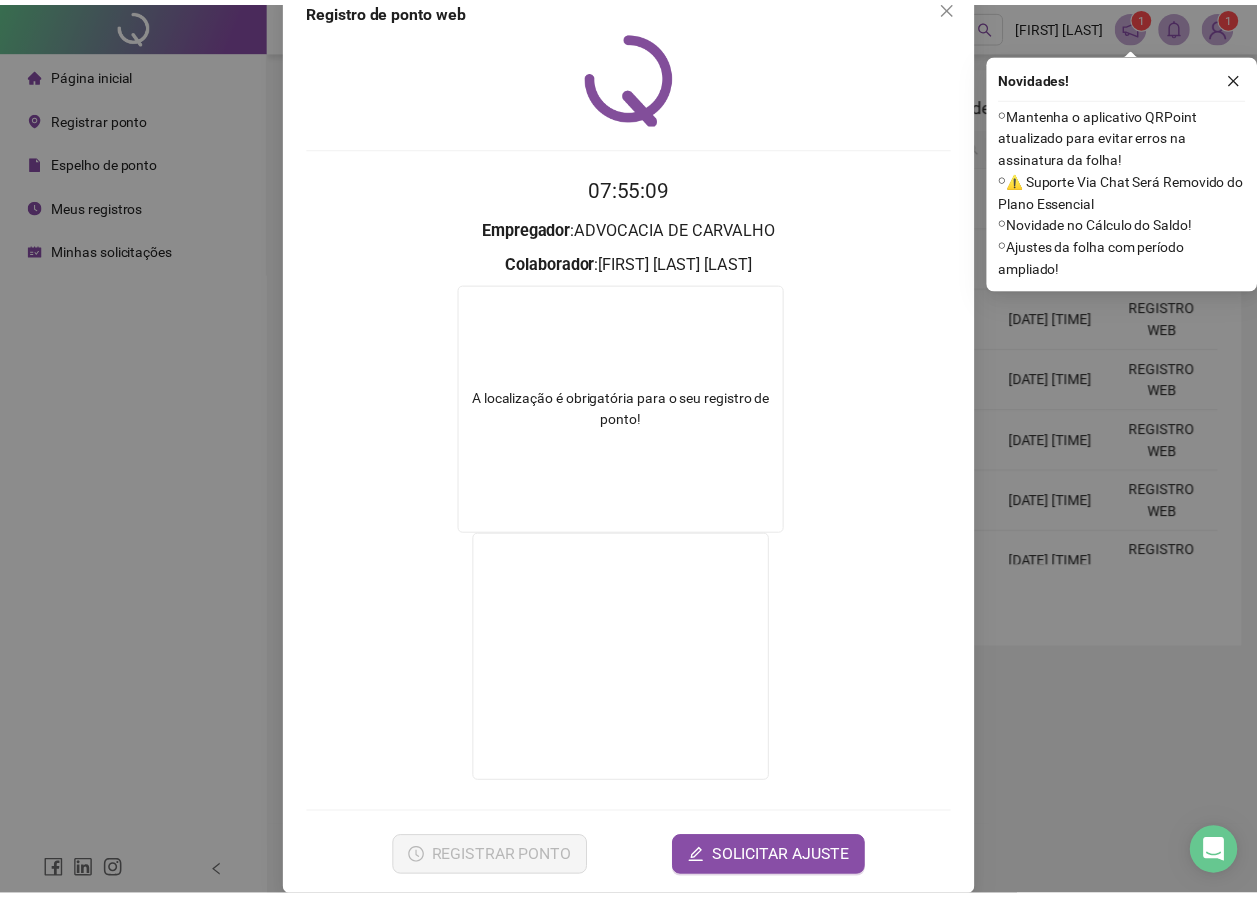 scroll, scrollTop: 0, scrollLeft: 0, axis: both 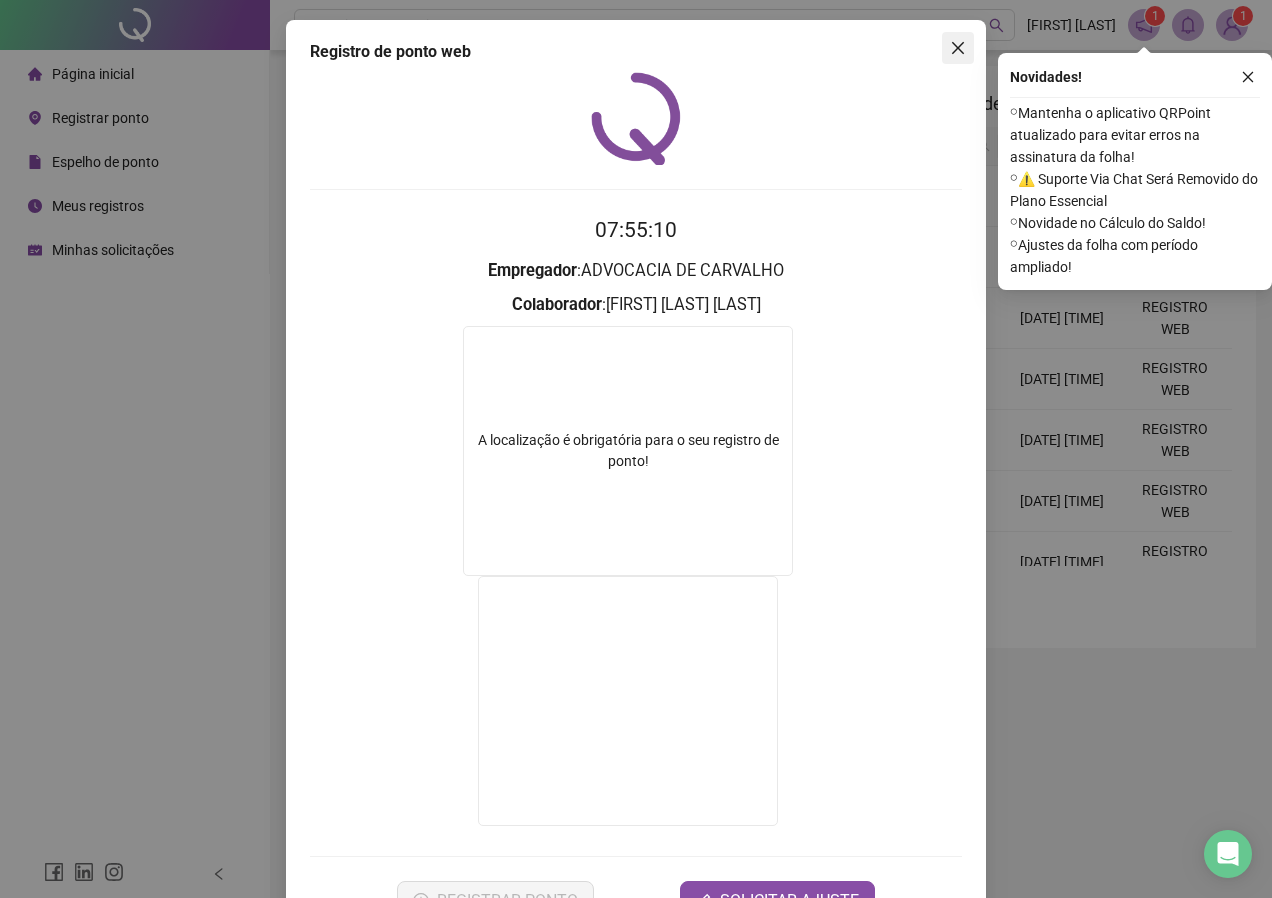 click 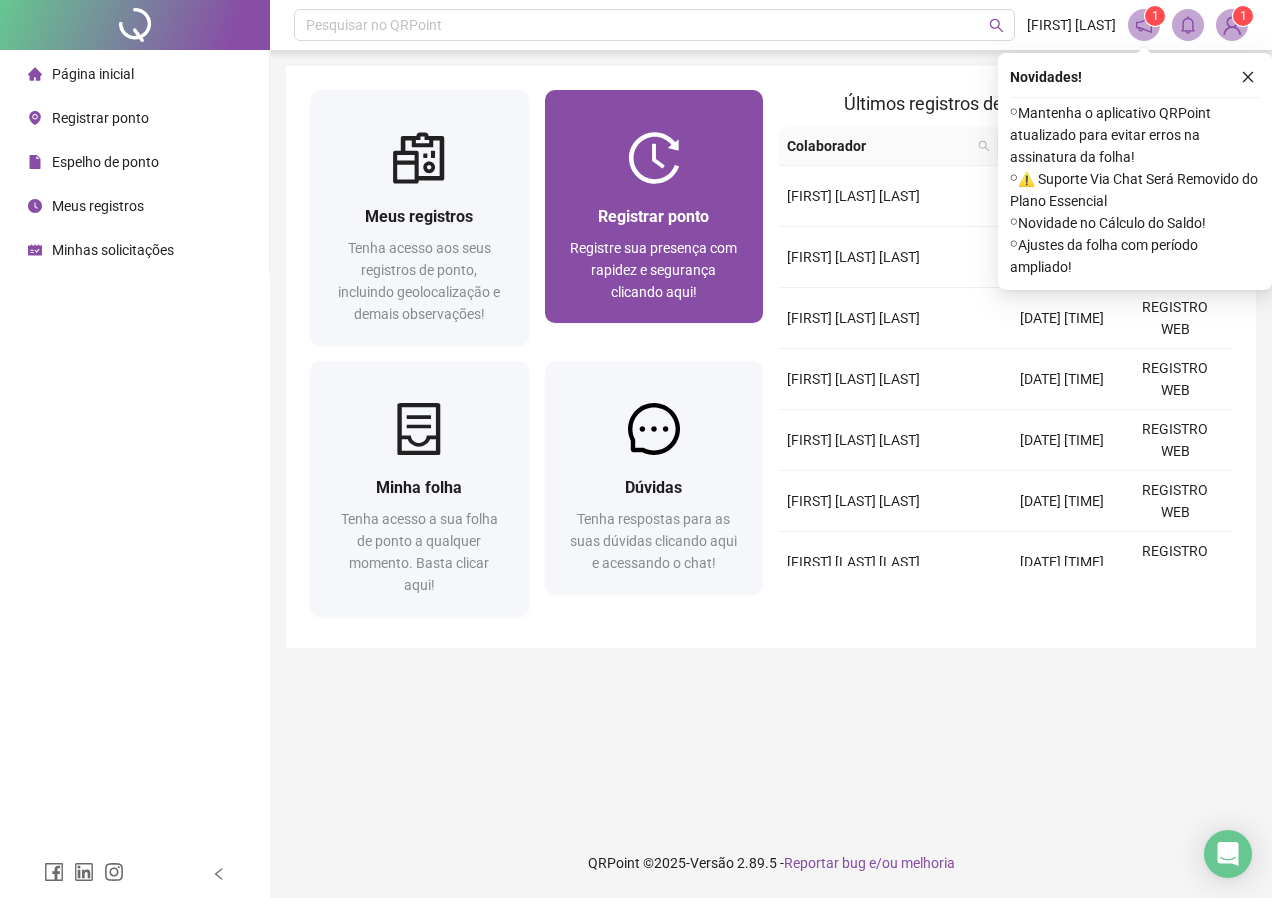 click on "Registrar ponto" at bounding box center (653, 216) 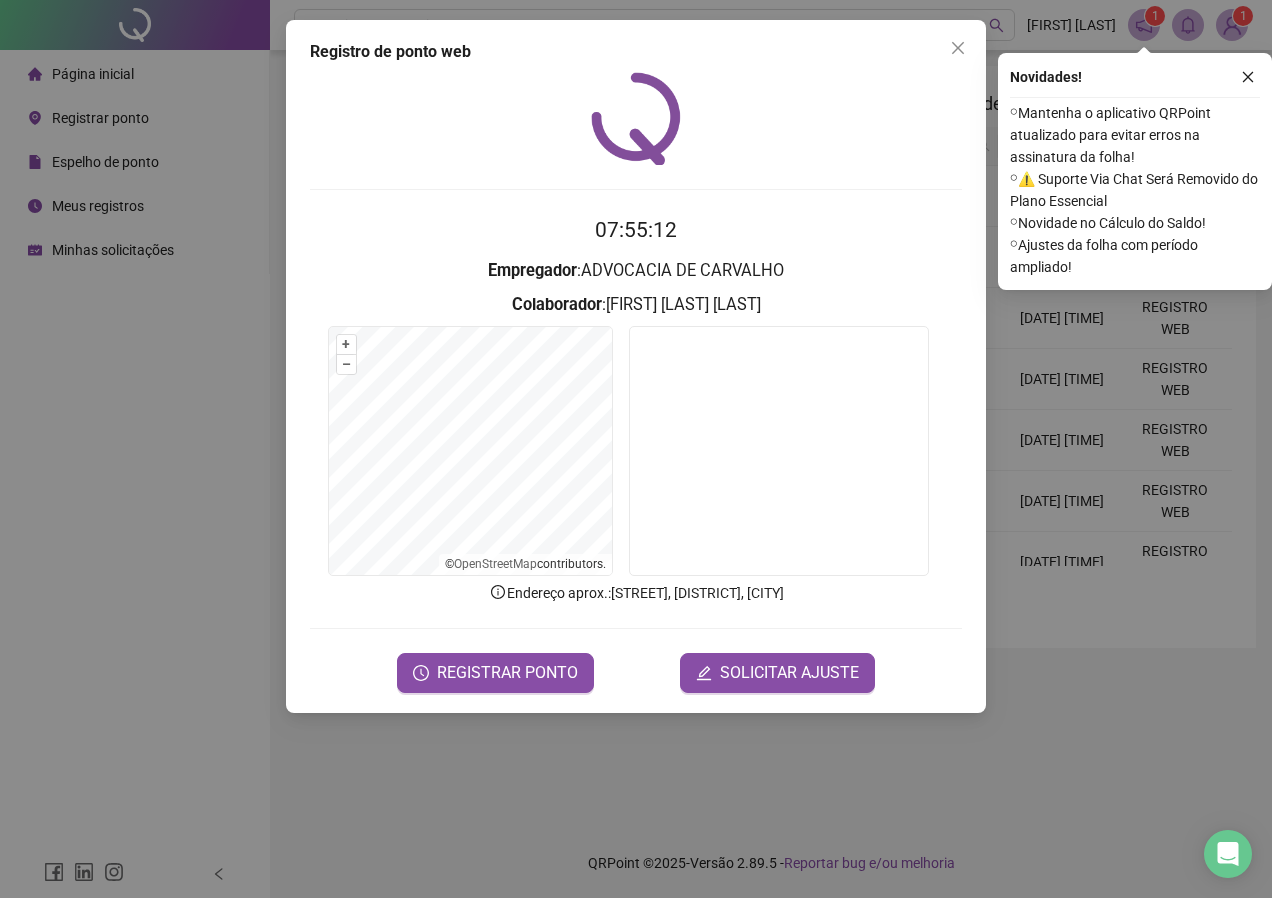 click on "[TIME] Empregador :  [COMPANY] Colaborador :  [FIRST] [LAST] [LAST] + – ⇧ › ©  OpenStreetMap  contributors. Endereço aprox. :  [STREET], [DISTRICT], [CITY] REGISTRAR PONTO SOLICITAR AJUSTE" at bounding box center [636, 453] 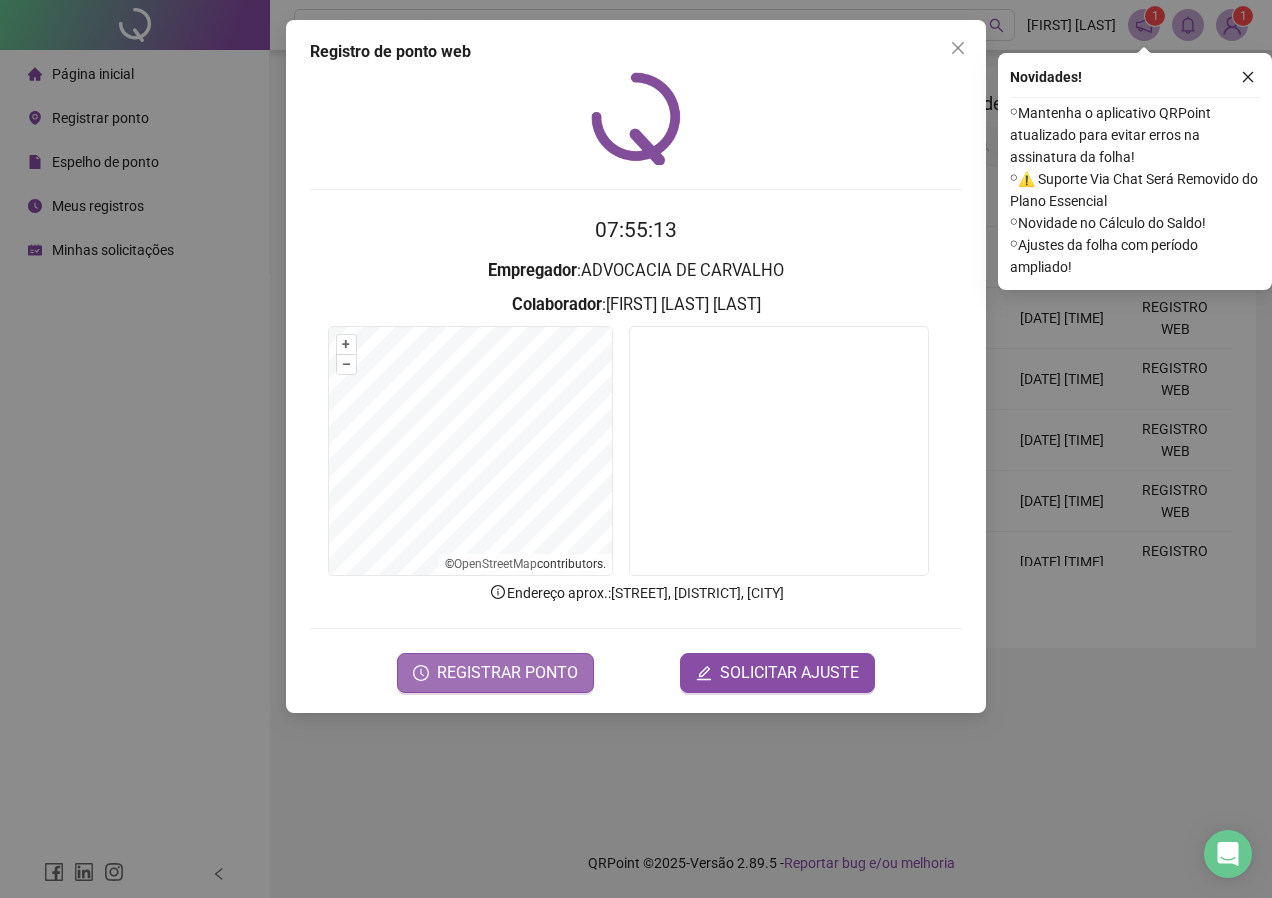 click on "REGISTRAR PONTO" at bounding box center (507, 673) 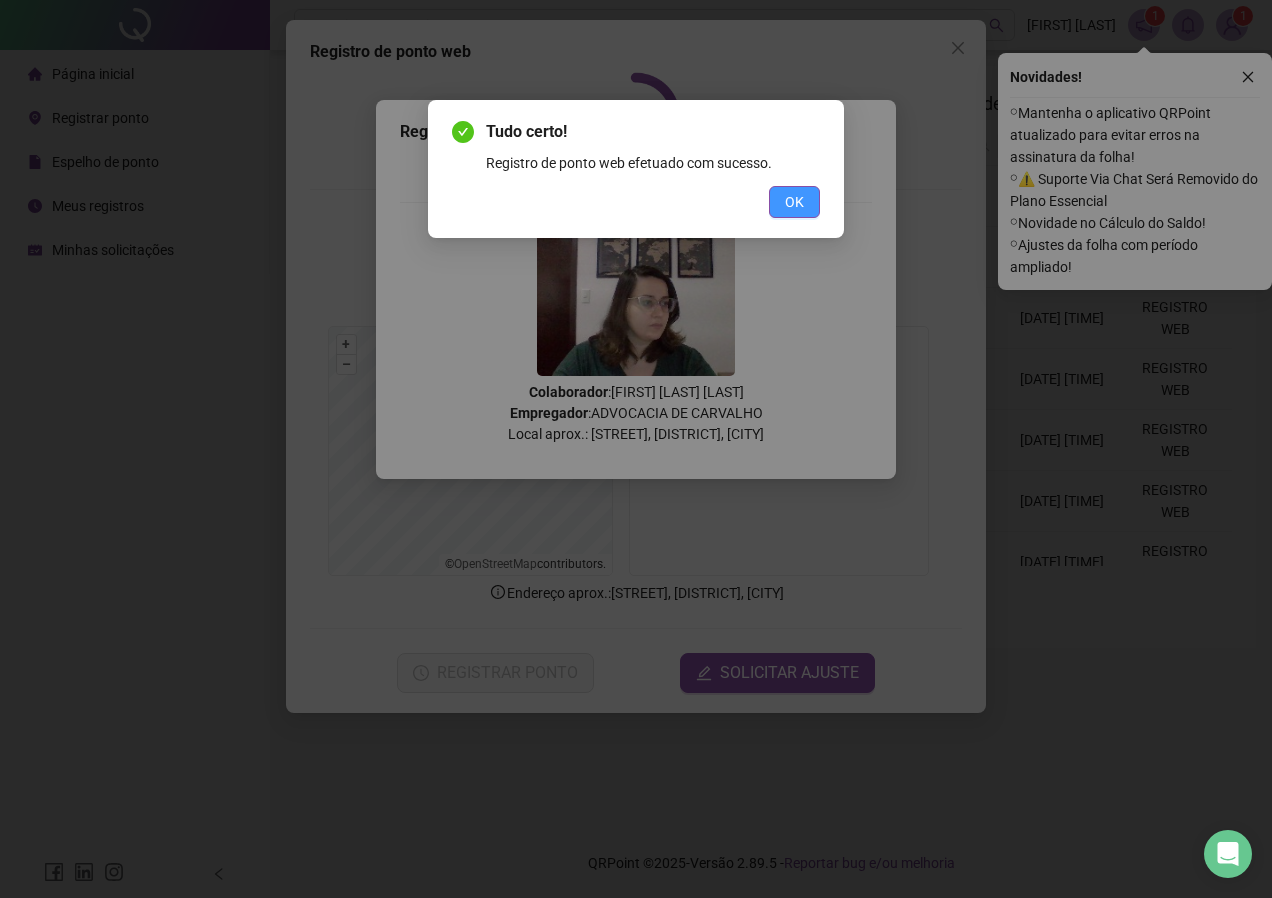 click on "OK" at bounding box center (794, 202) 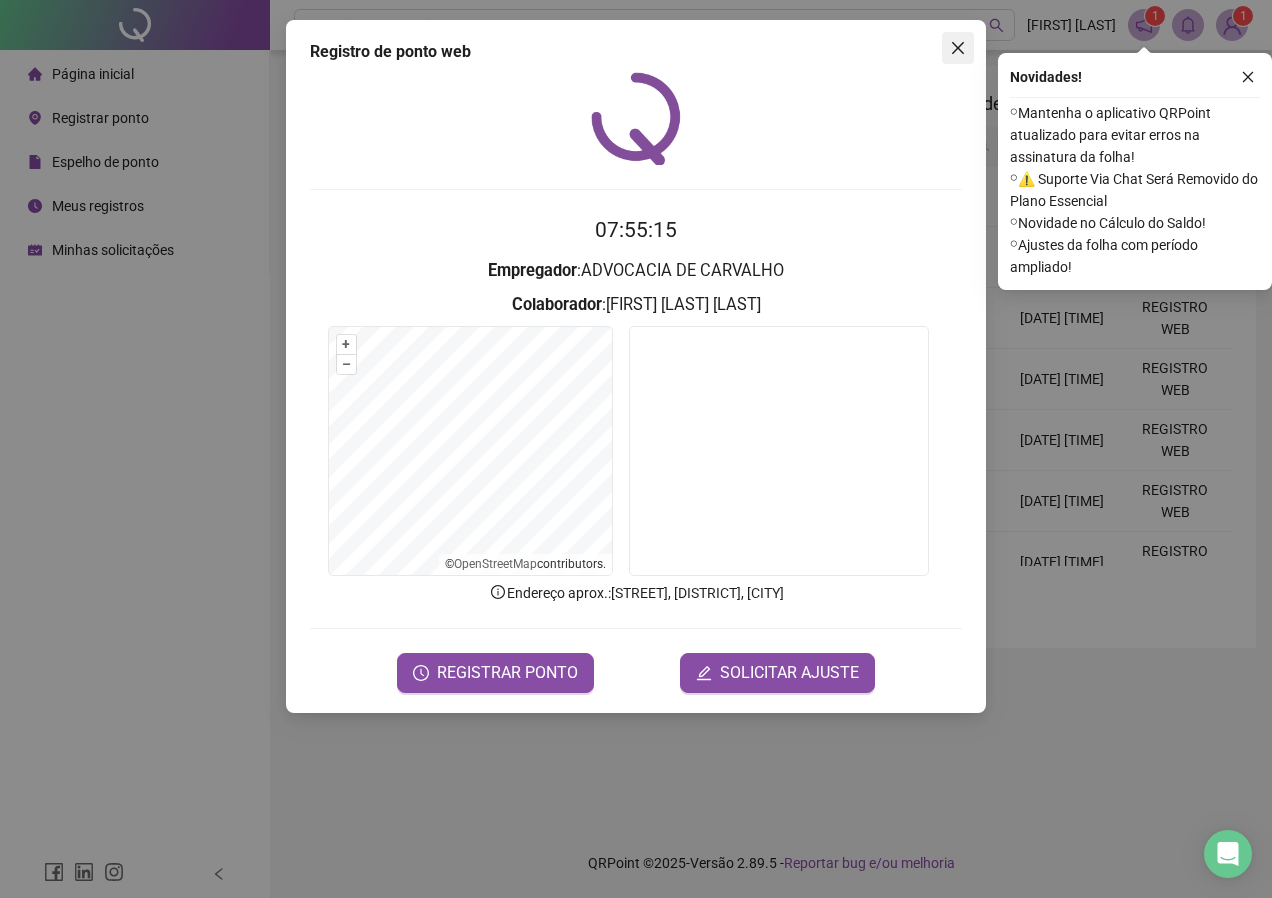 click 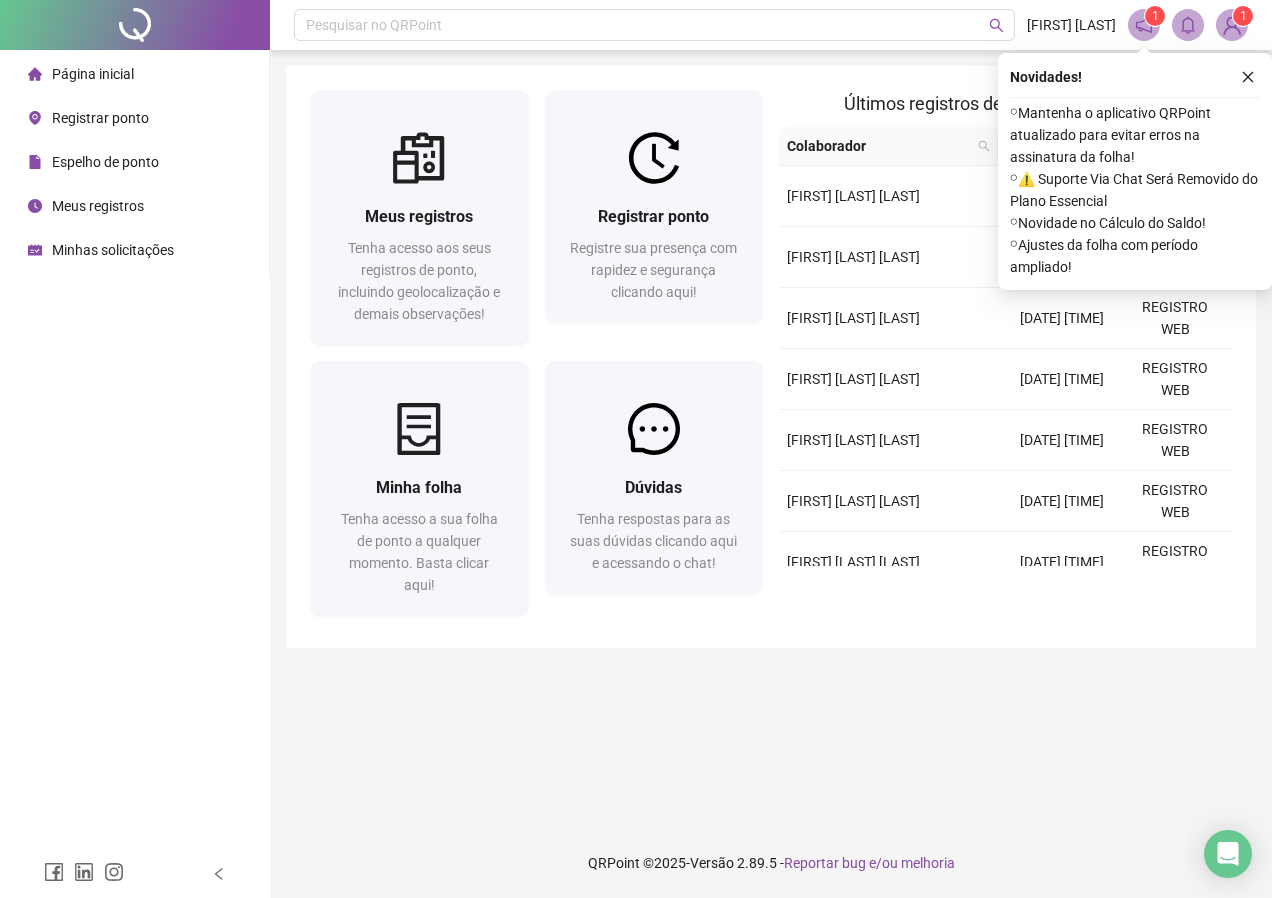 click on "Meus registros" at bounding box center (98, 206) 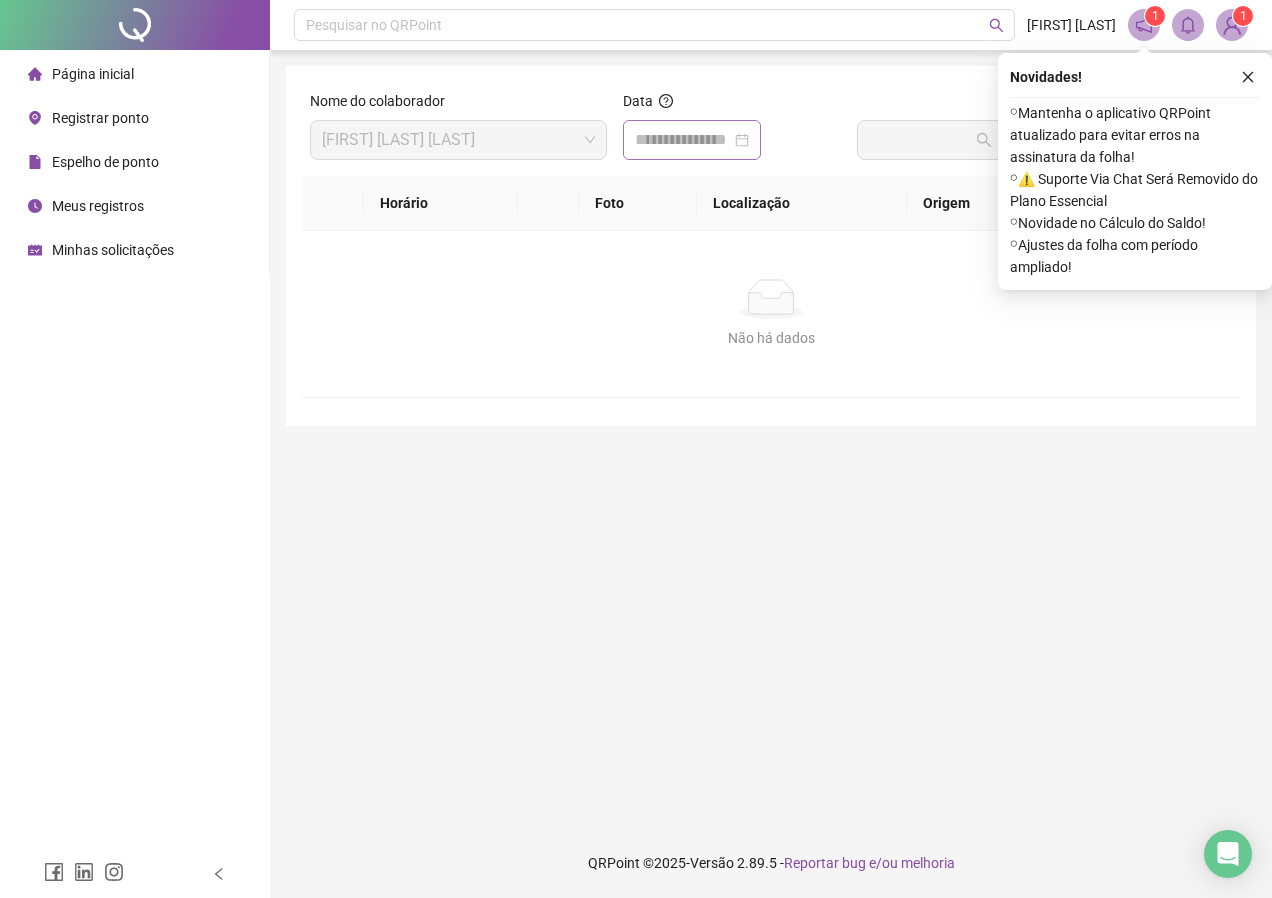 click at bounding box center [692, 140] 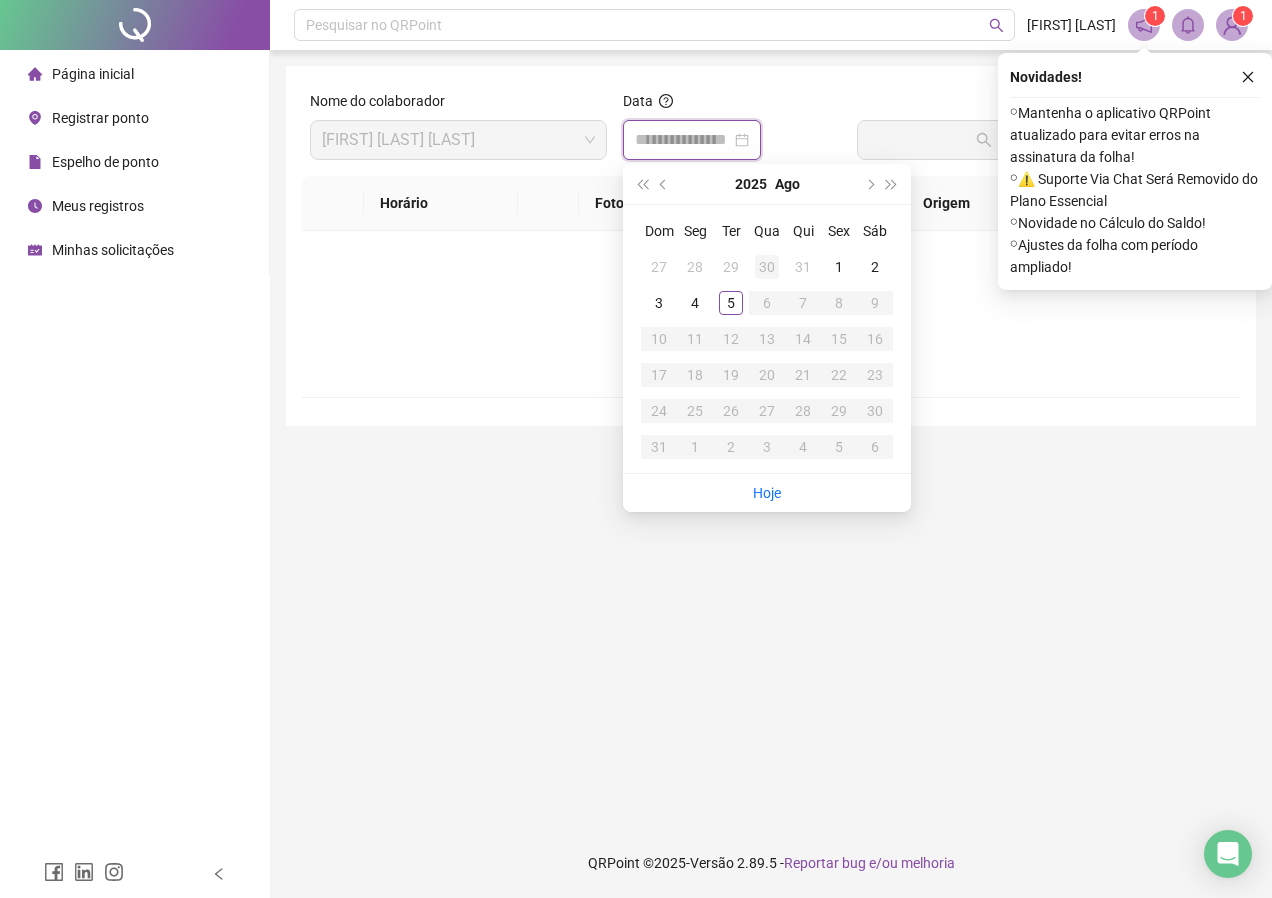 type on "**********" 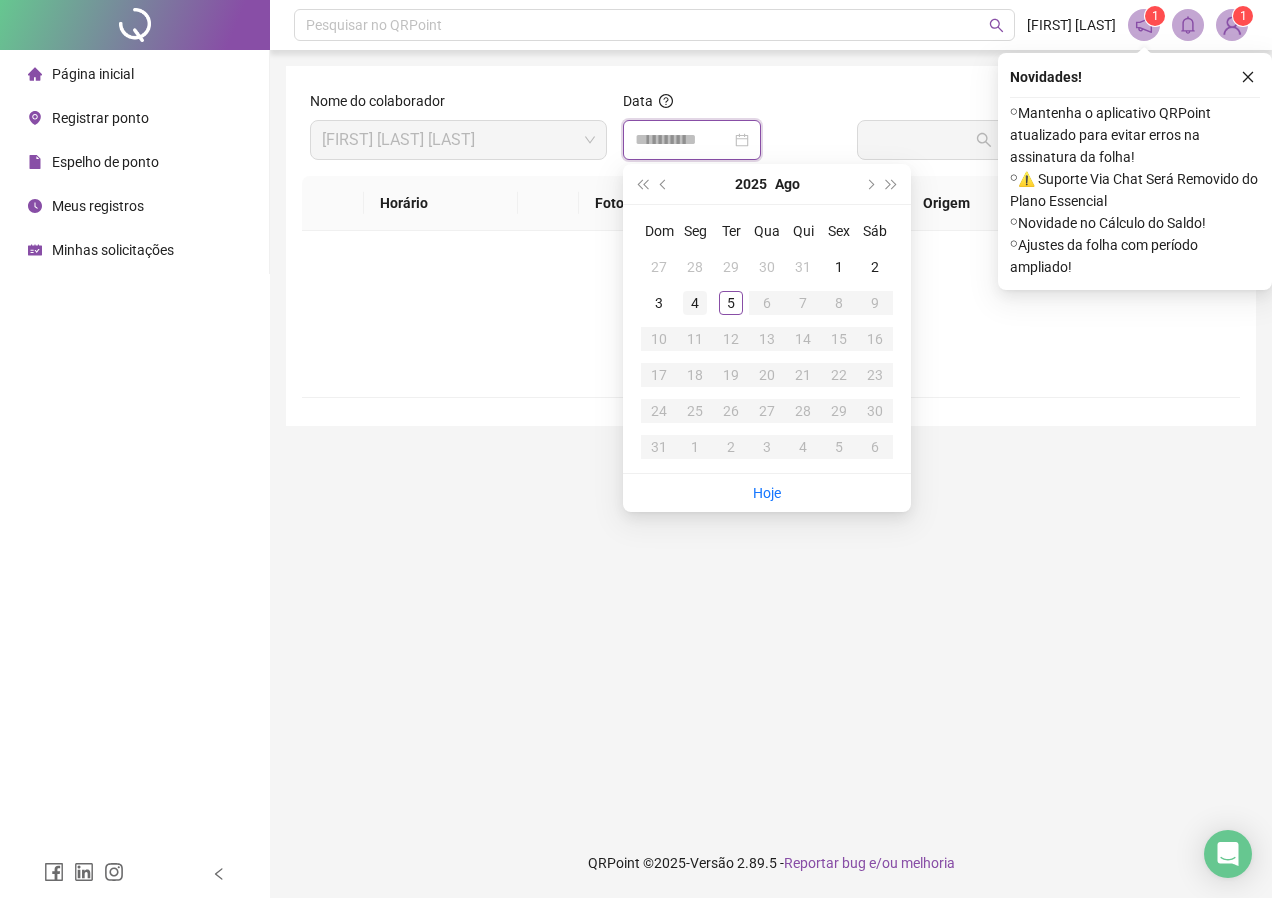 type on "**********" 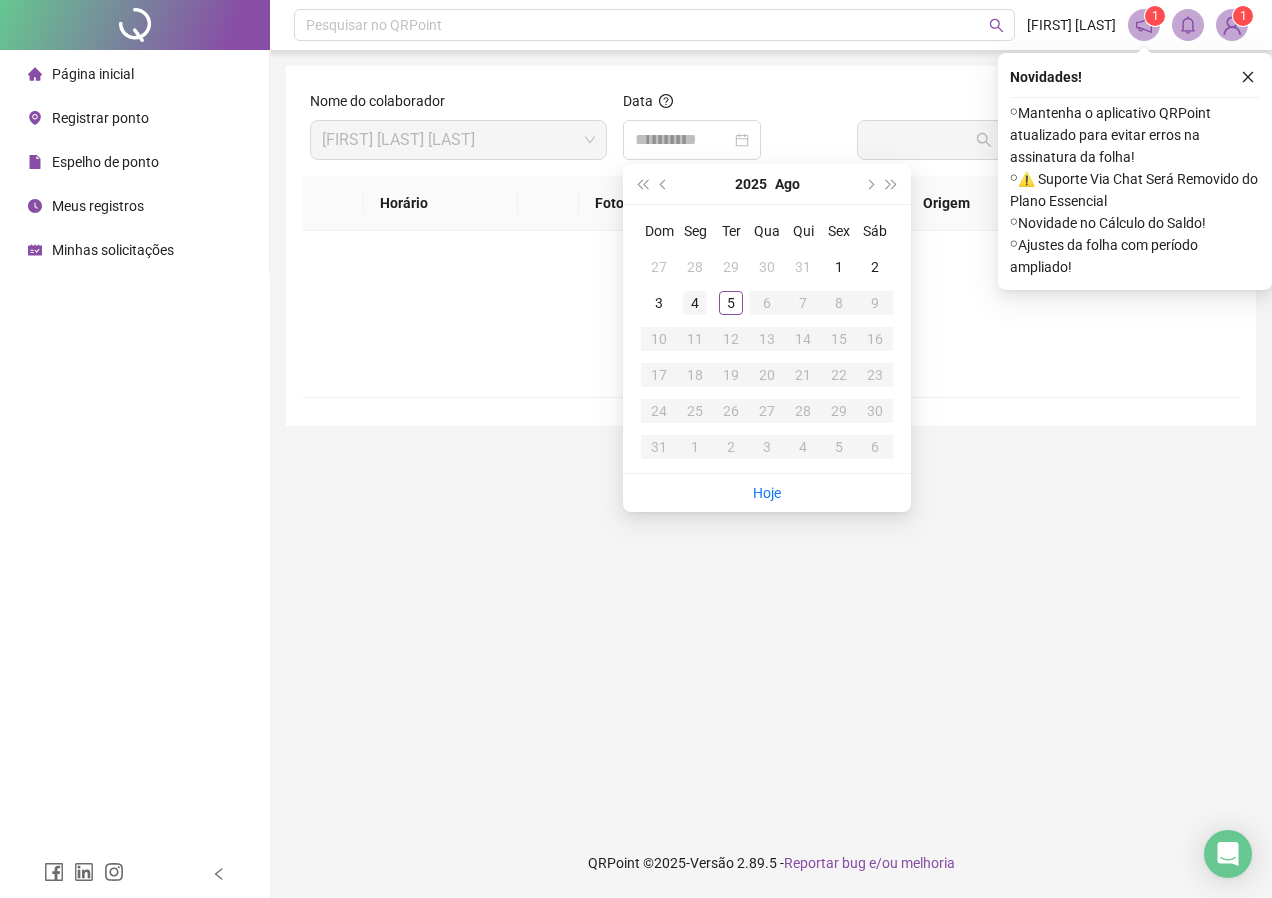 click on "4" at bounding box center (695, 303) 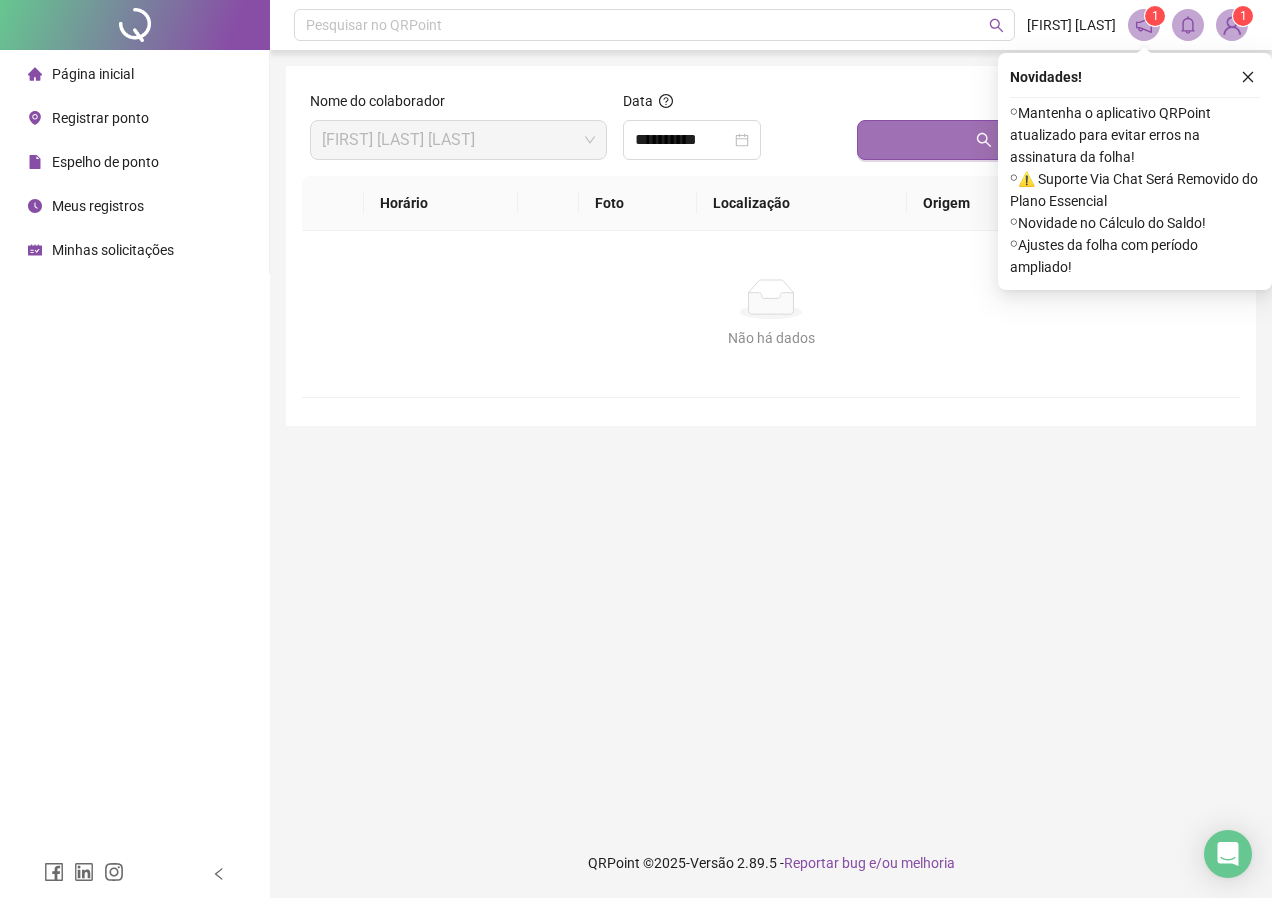 click on "Buscar registros" at bounding box center [1044, 140] 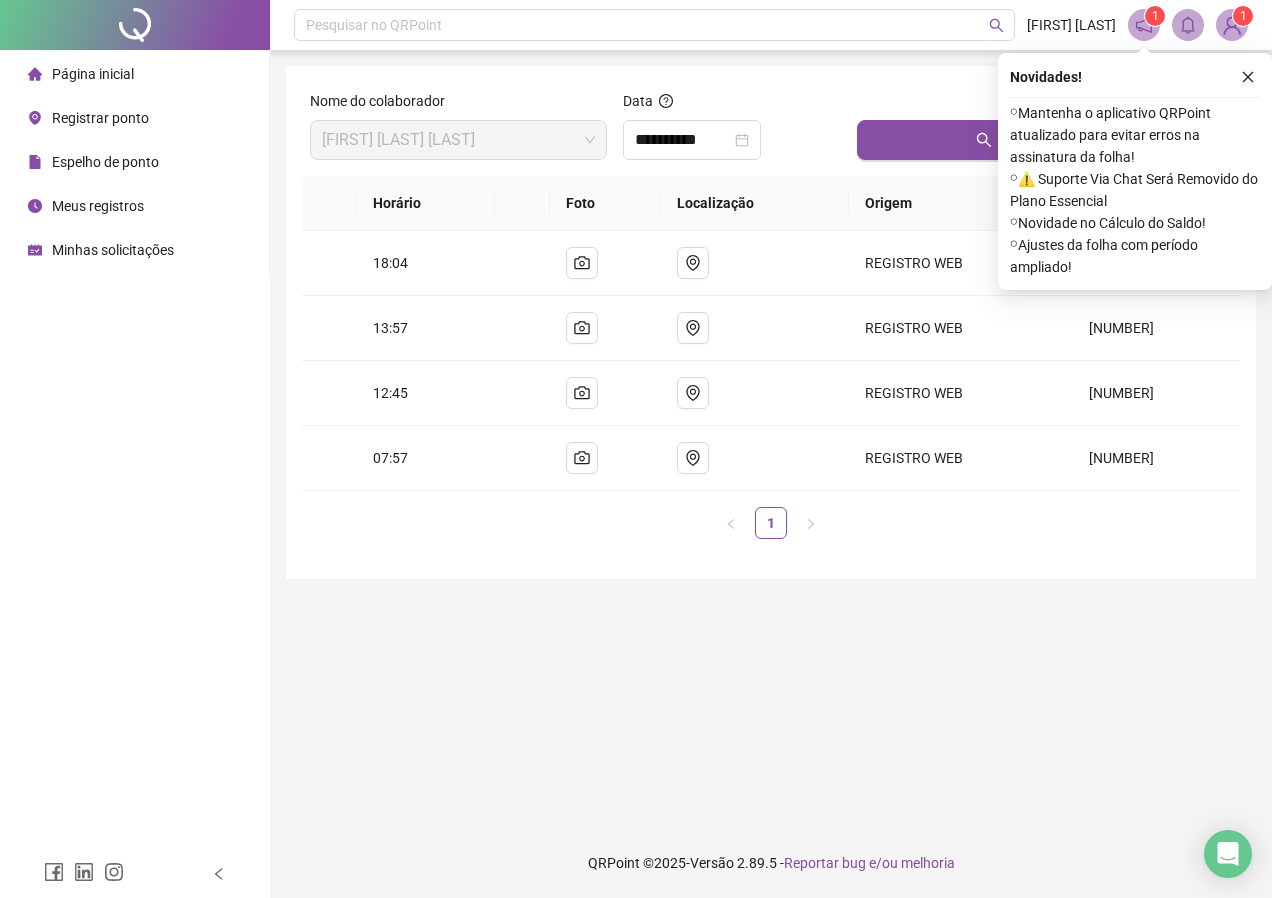 click on "Espelho de ponto" at bounding box center (105, 162) 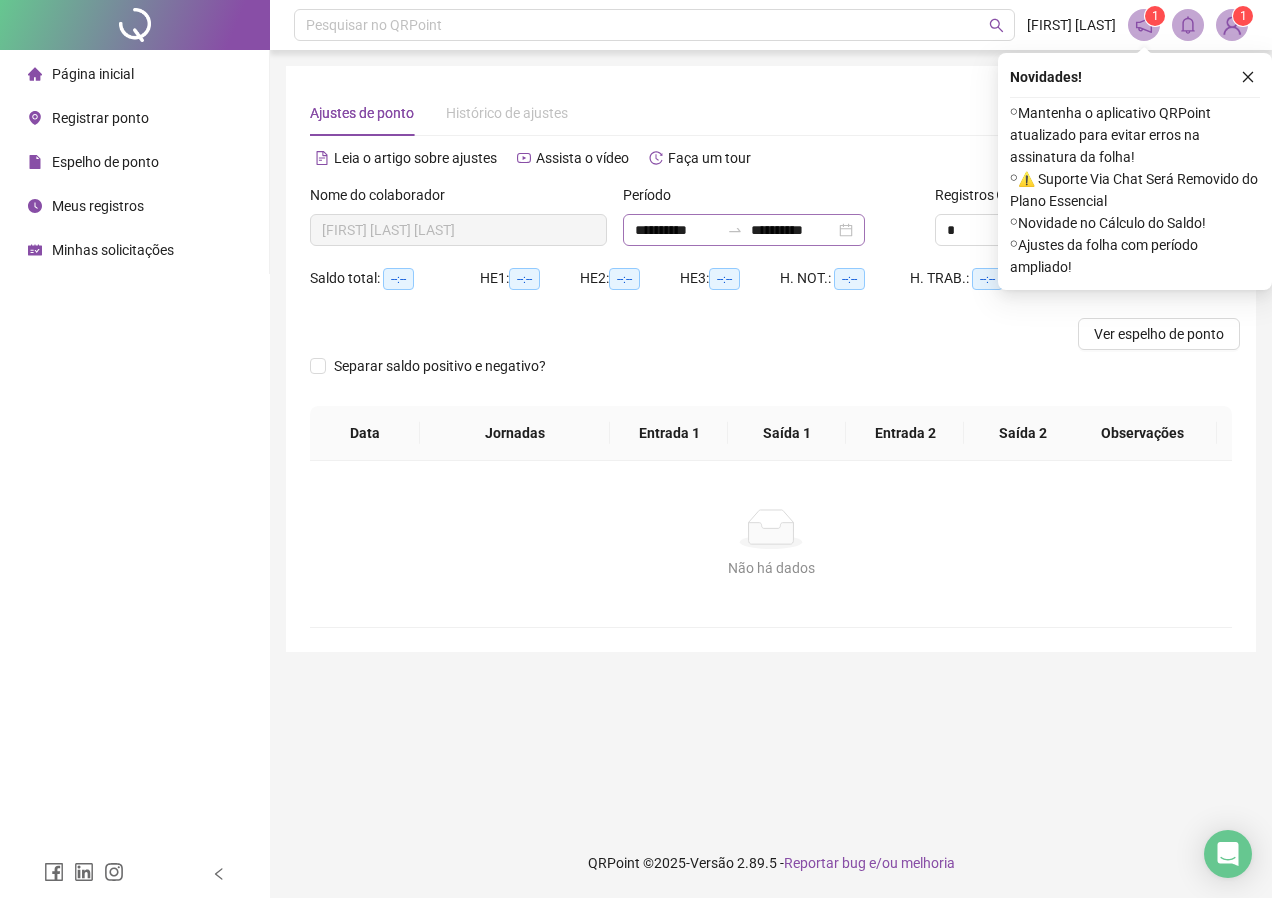 click on "**********" at bounding box center [744, 230] 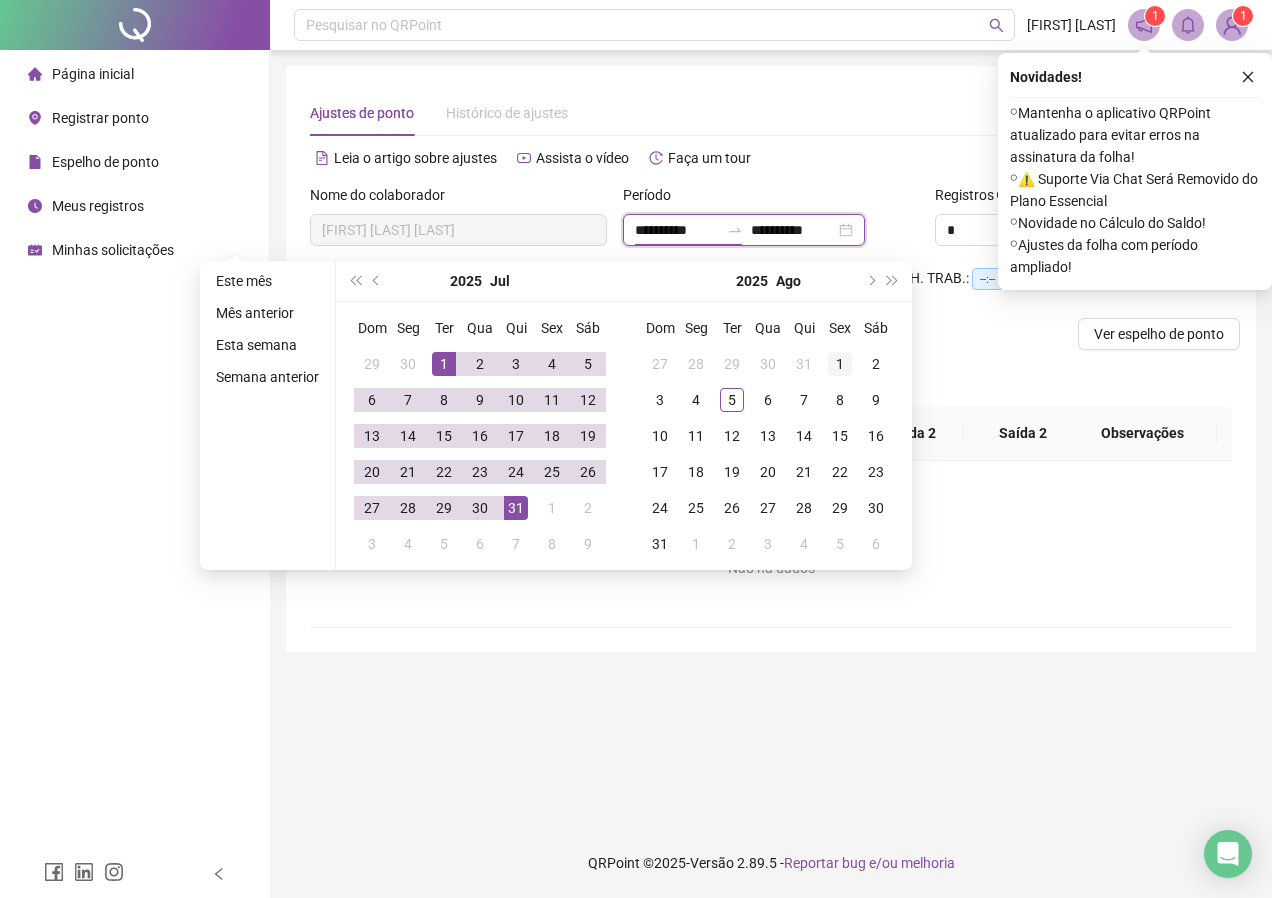 type on "**********" 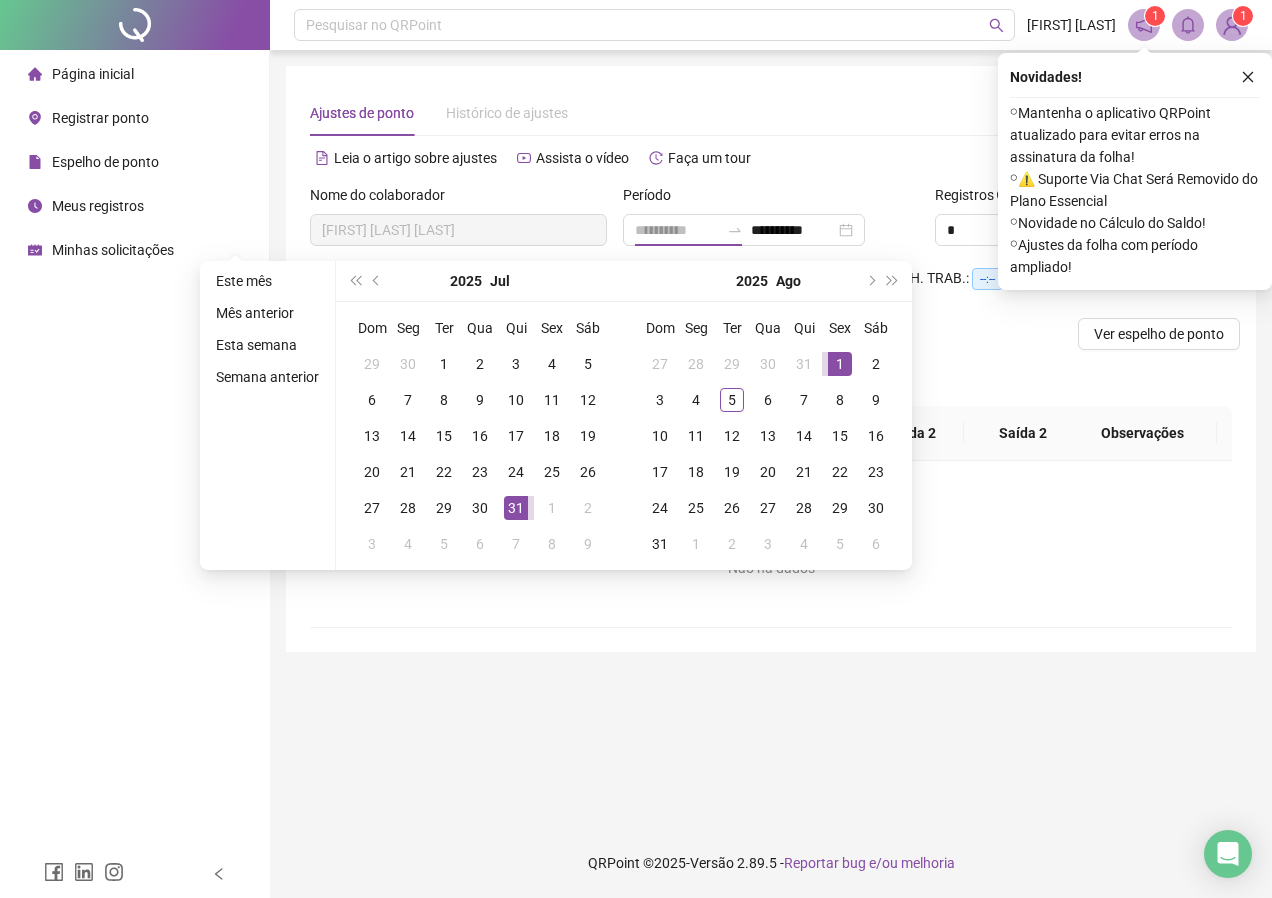 click on "1" at bounding box center [840, 364] 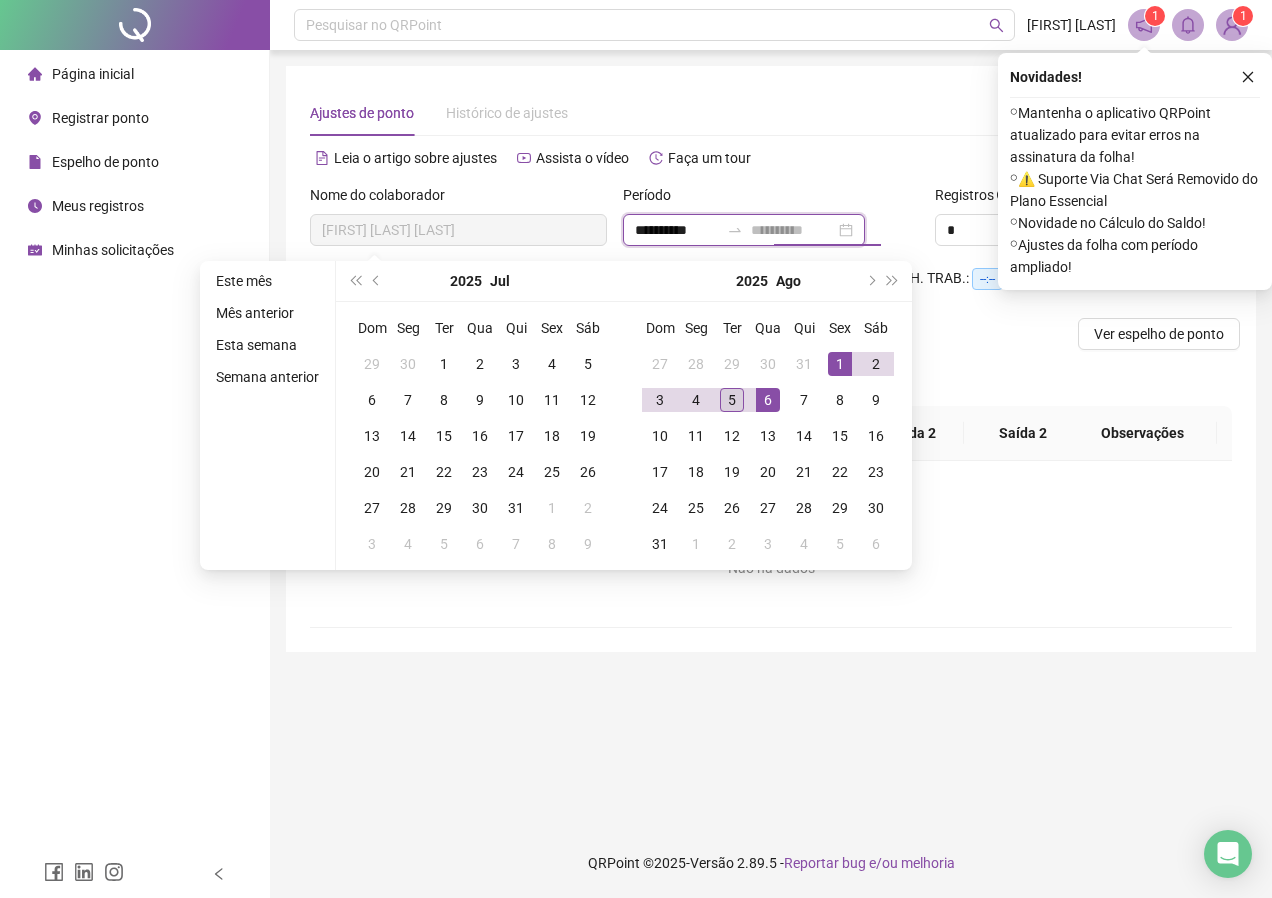 type on "**********" 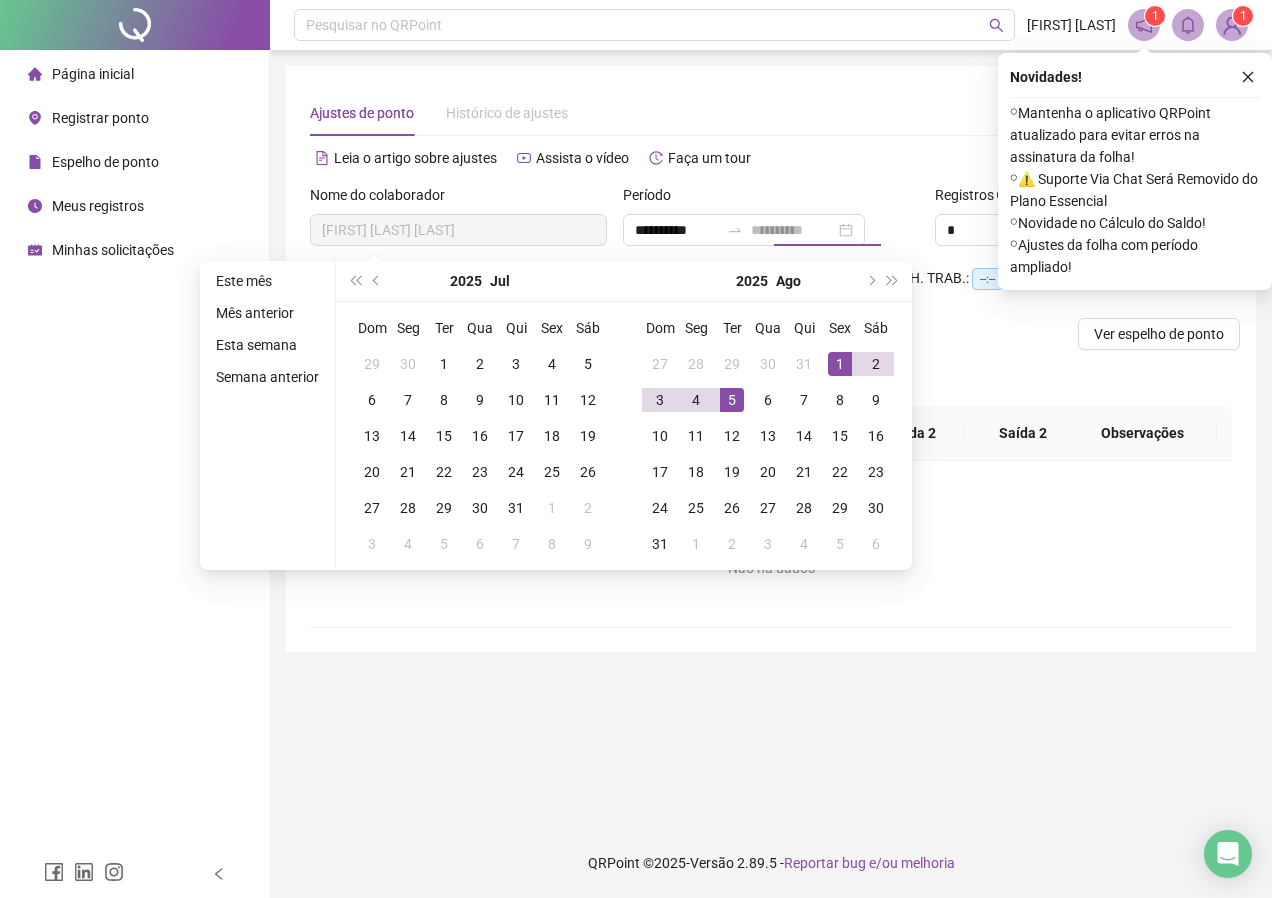 click on "5" at bounding box center (732, 400) 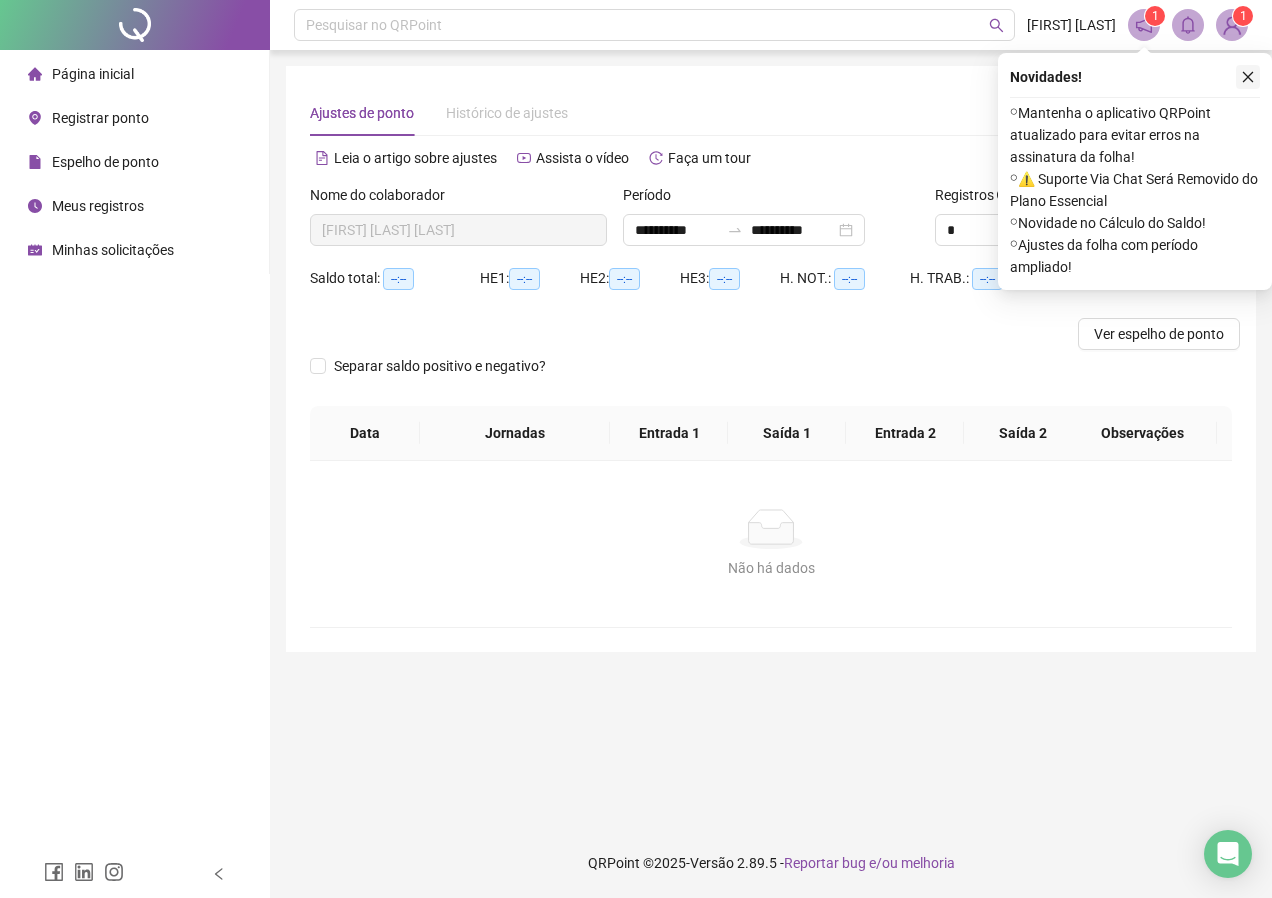 click at bounding box center [1248, 77] 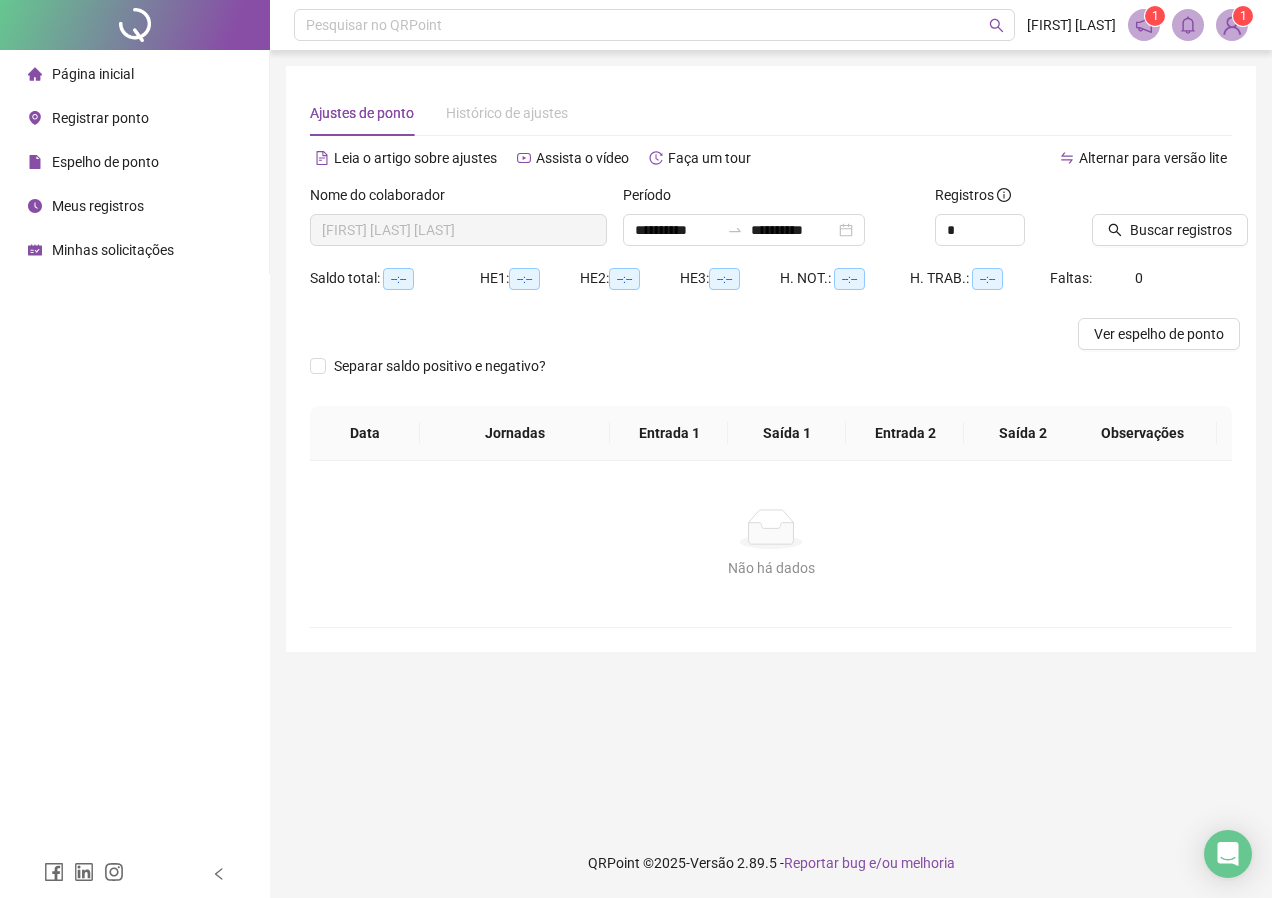 click on "Separar saldo positivo e negativo?" at bounding box center (771, 378) 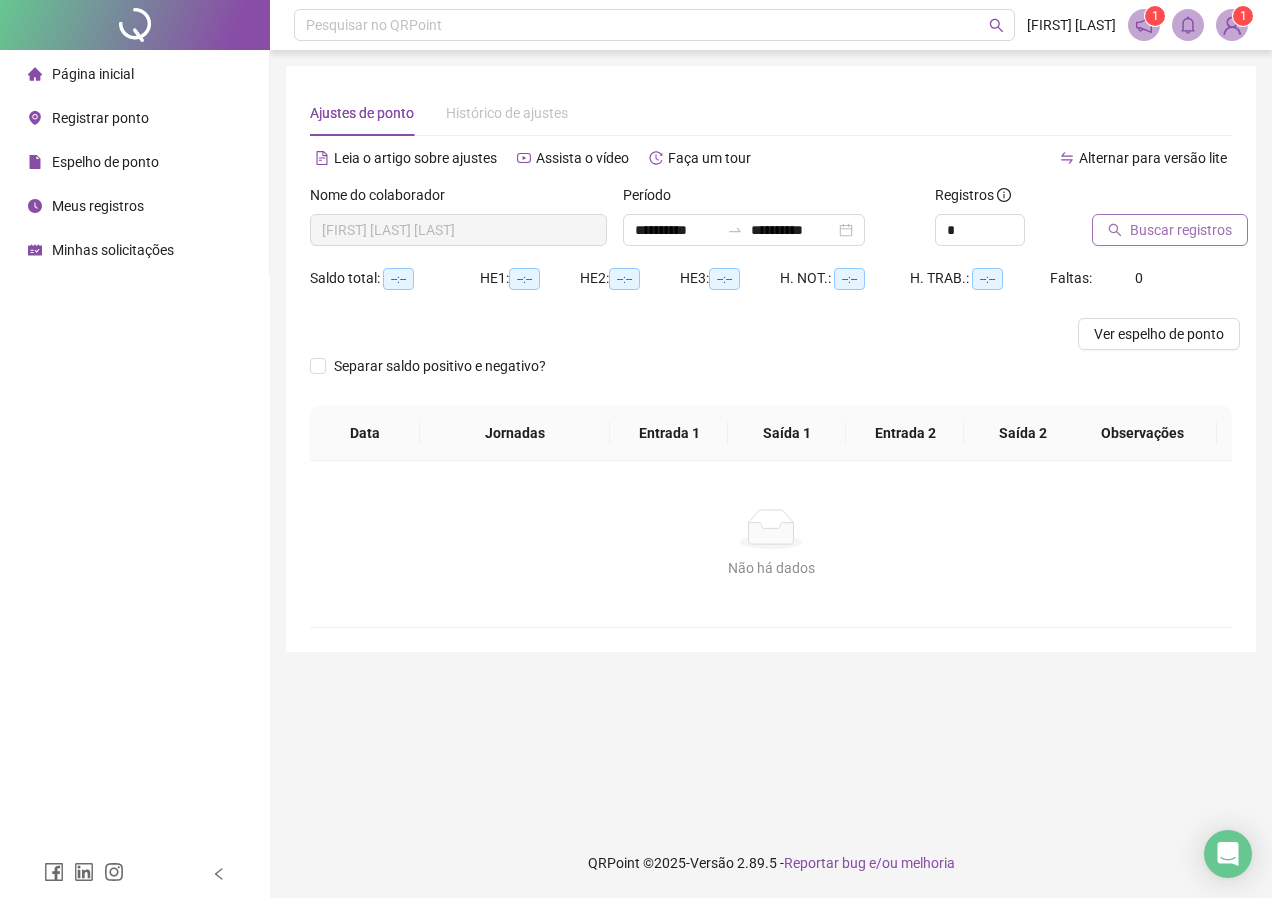 click on "Buscar registros" at bounding box center [1181, 230] 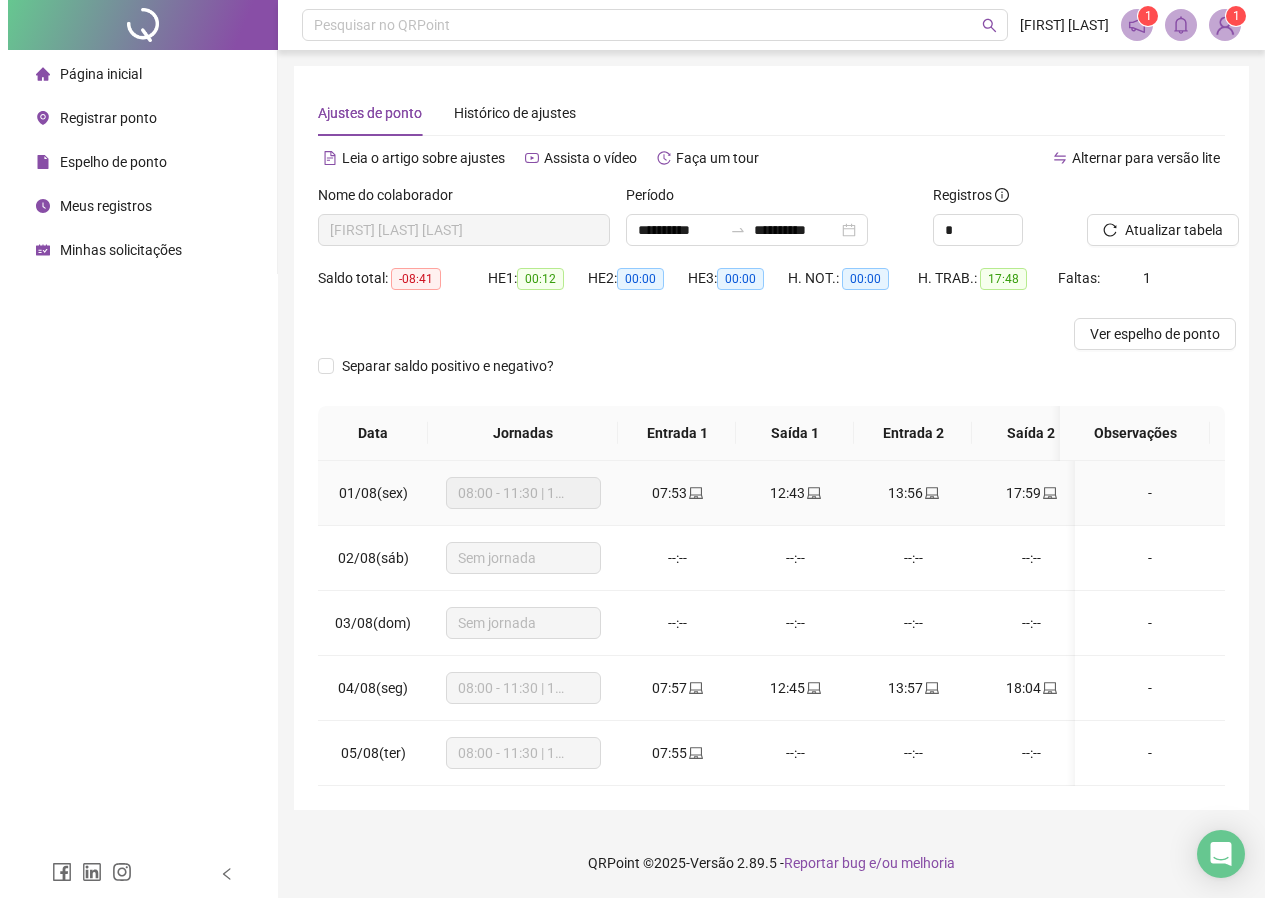 scroll, scrollTop: 0, scrollLeft: 0, axis: both 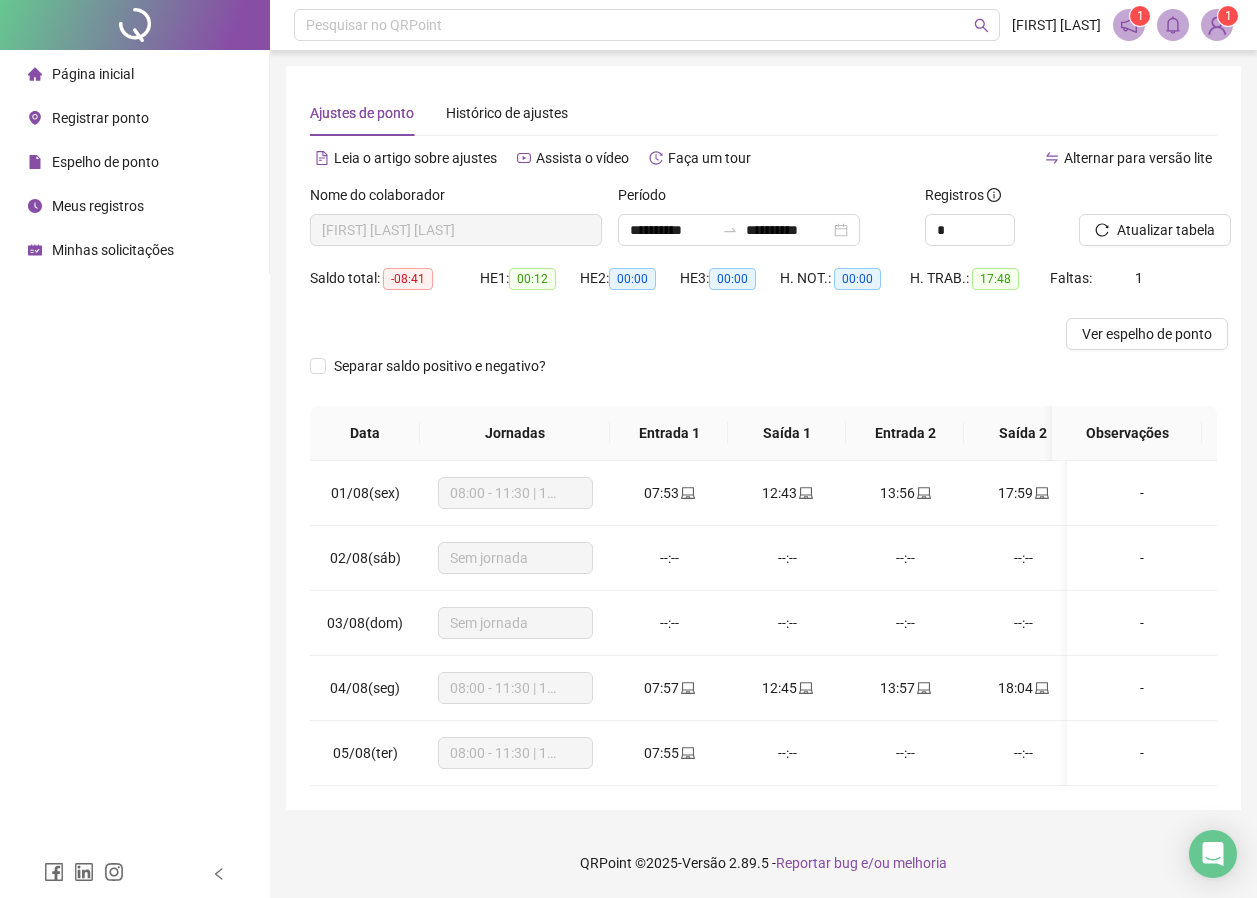 click on "Página inicial" at bounding box center [93, 74] 